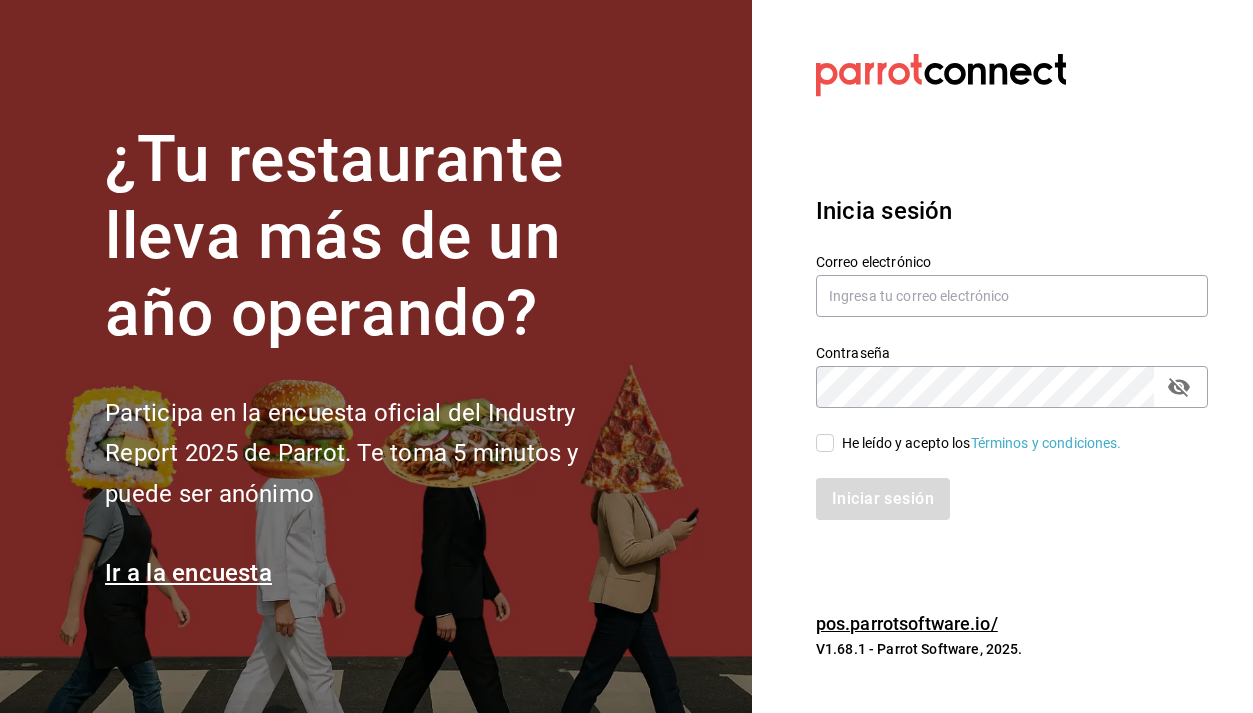 scroll, scrollTop: 0, scrollLeft: 0, axis: both 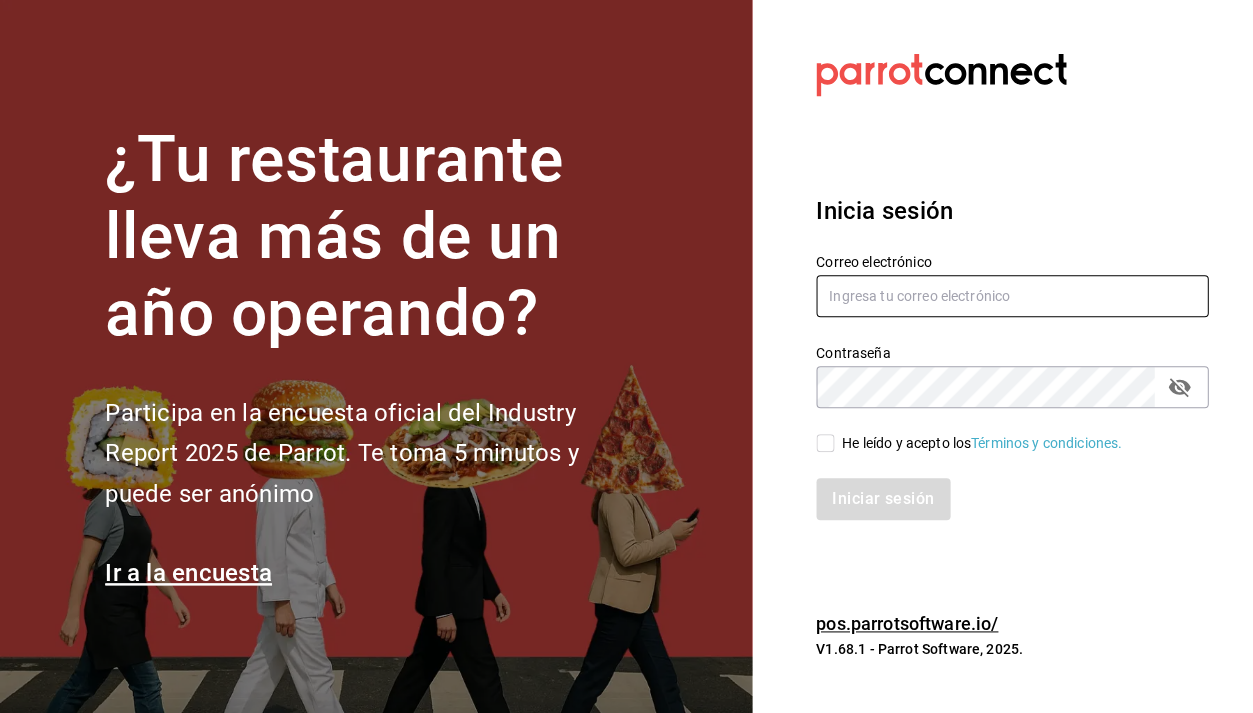 type on "[EMAIL]" 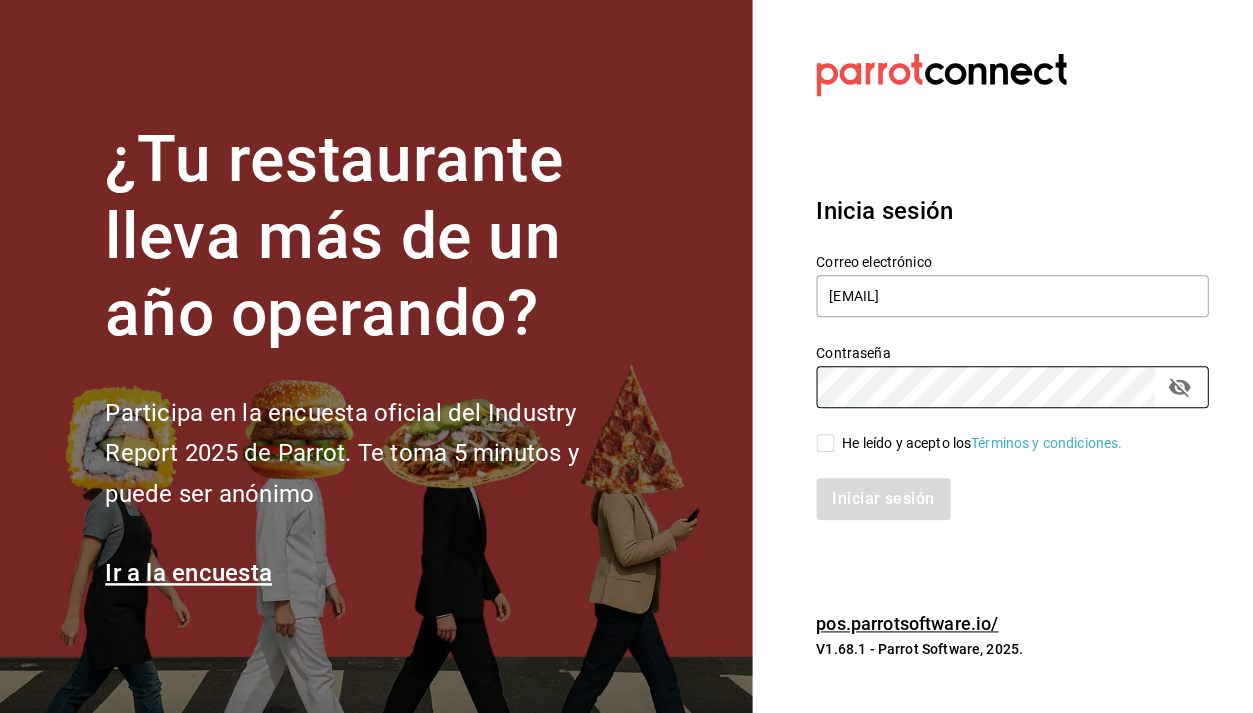 click on "Iniciar sesión" at bounding box center [1000, 487] 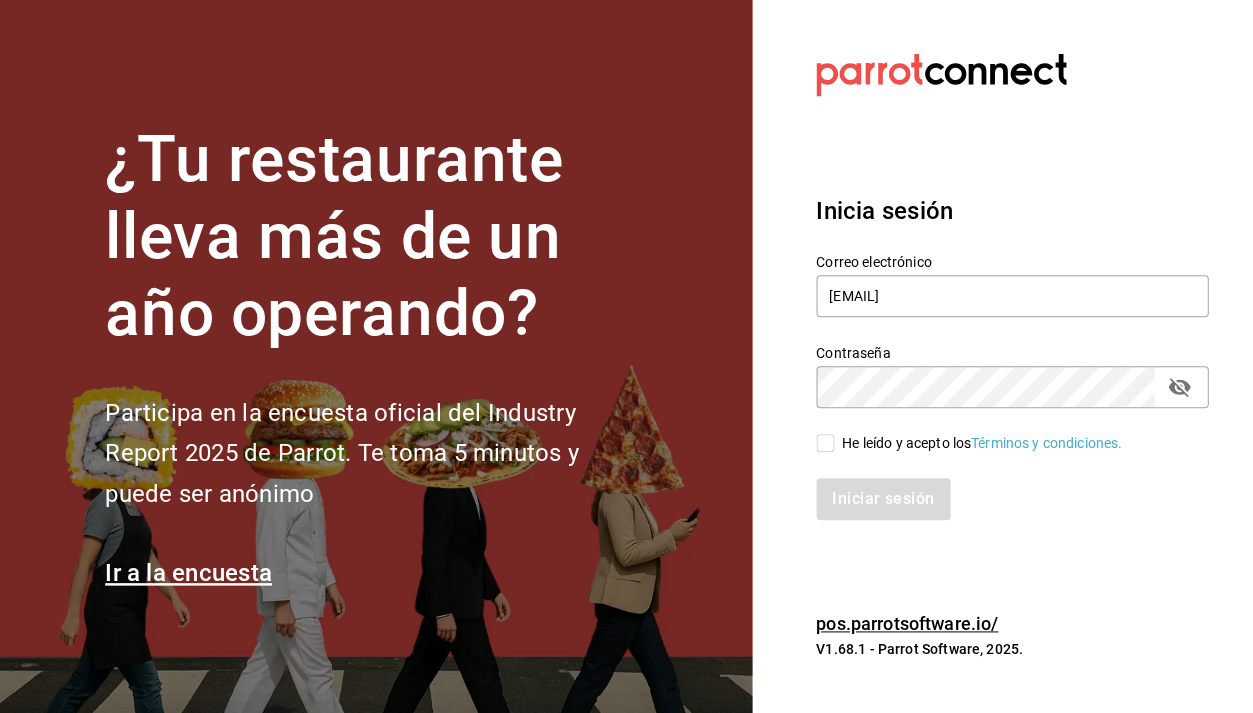 click on "He leído y acepto los  Términos y condiciones." at bounding box center (825, 443) 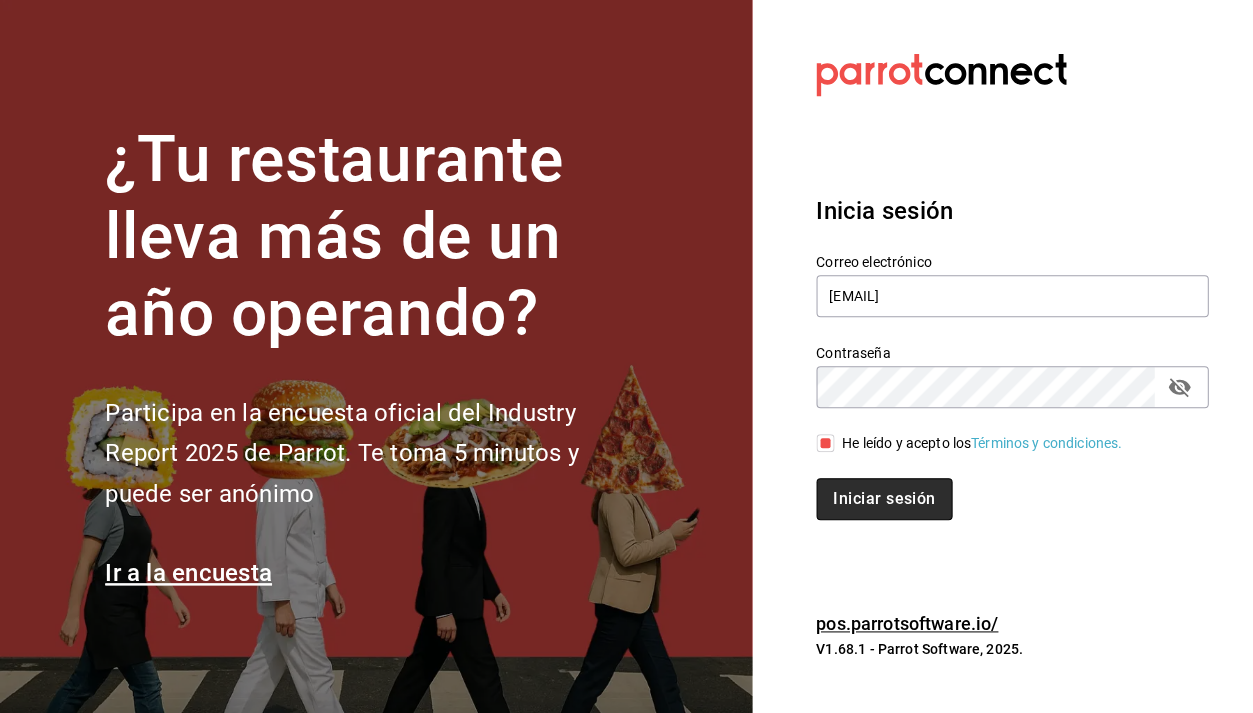 click on "Iniciar sesión" at bounding box center [884, 499] 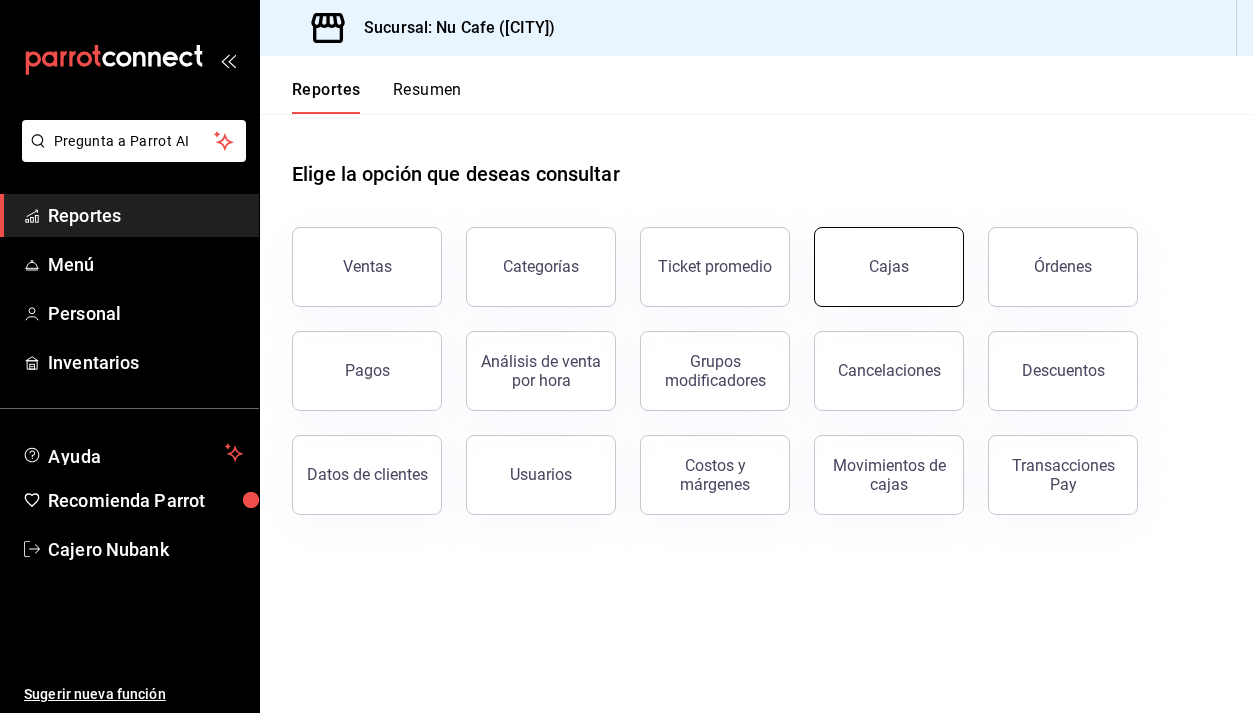 click on "Cajas" at bounding box center [889, 267] 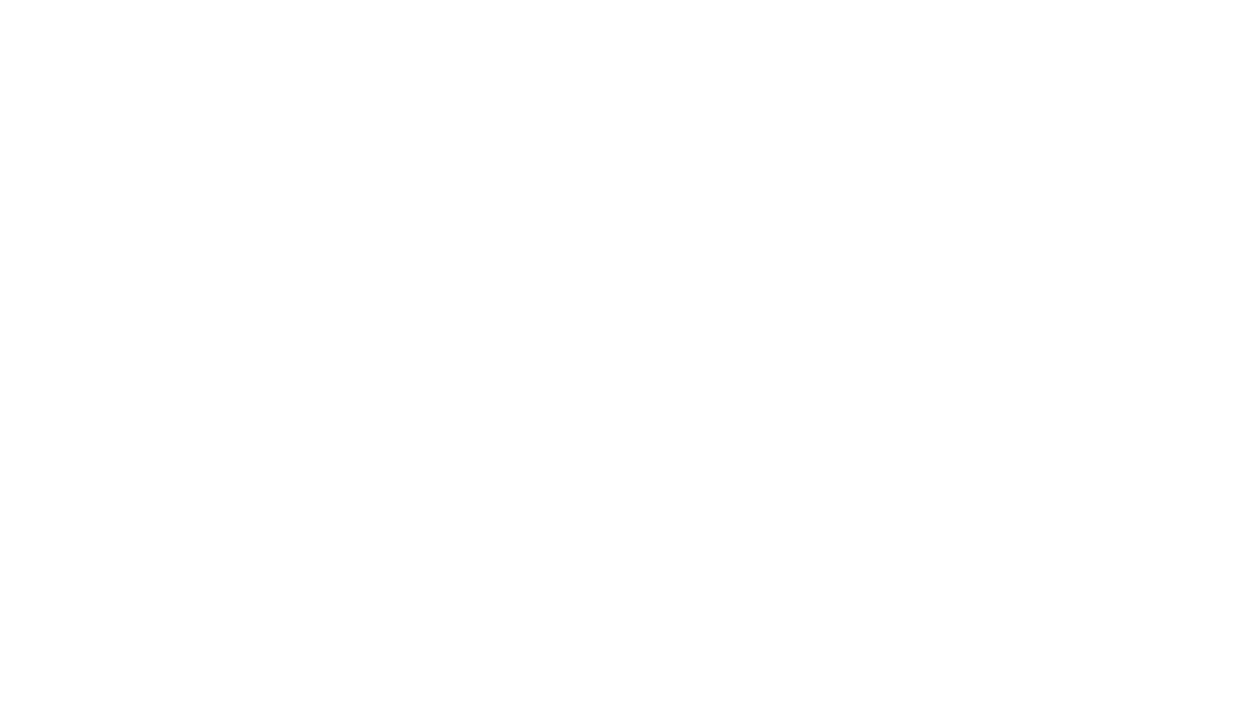 scroll, scrollTop: 0, scrollLeft: 0, axis: both 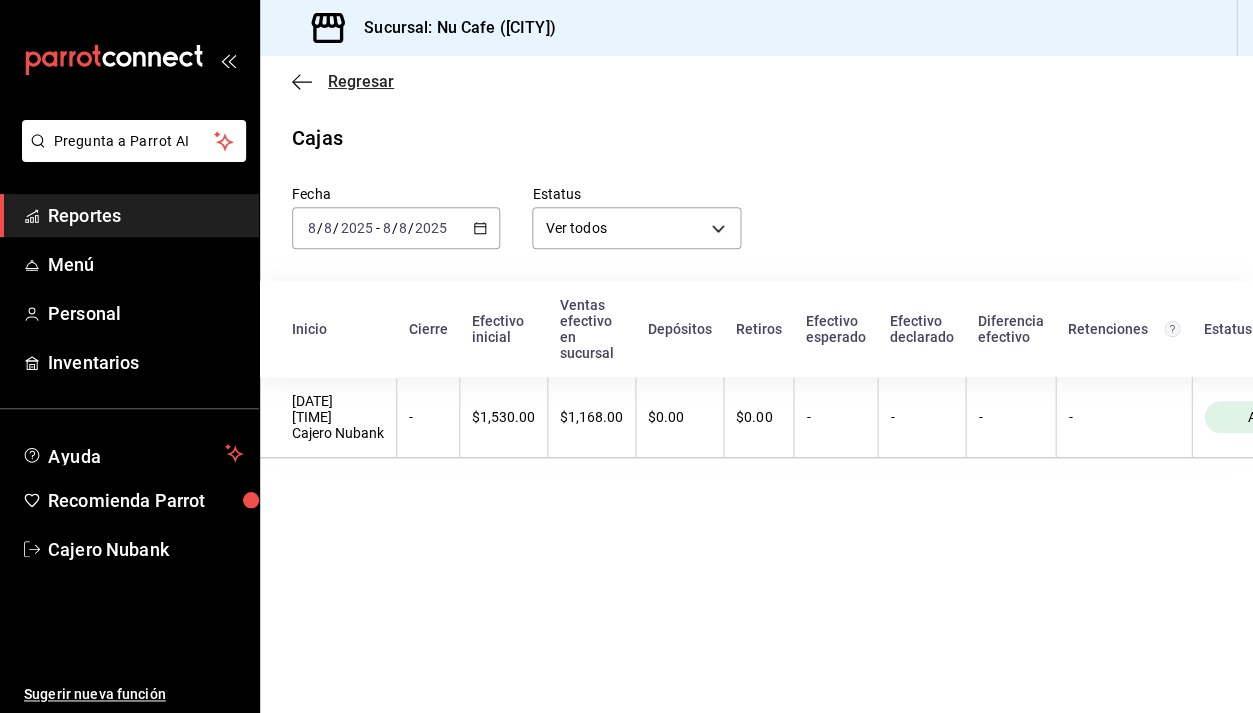 click 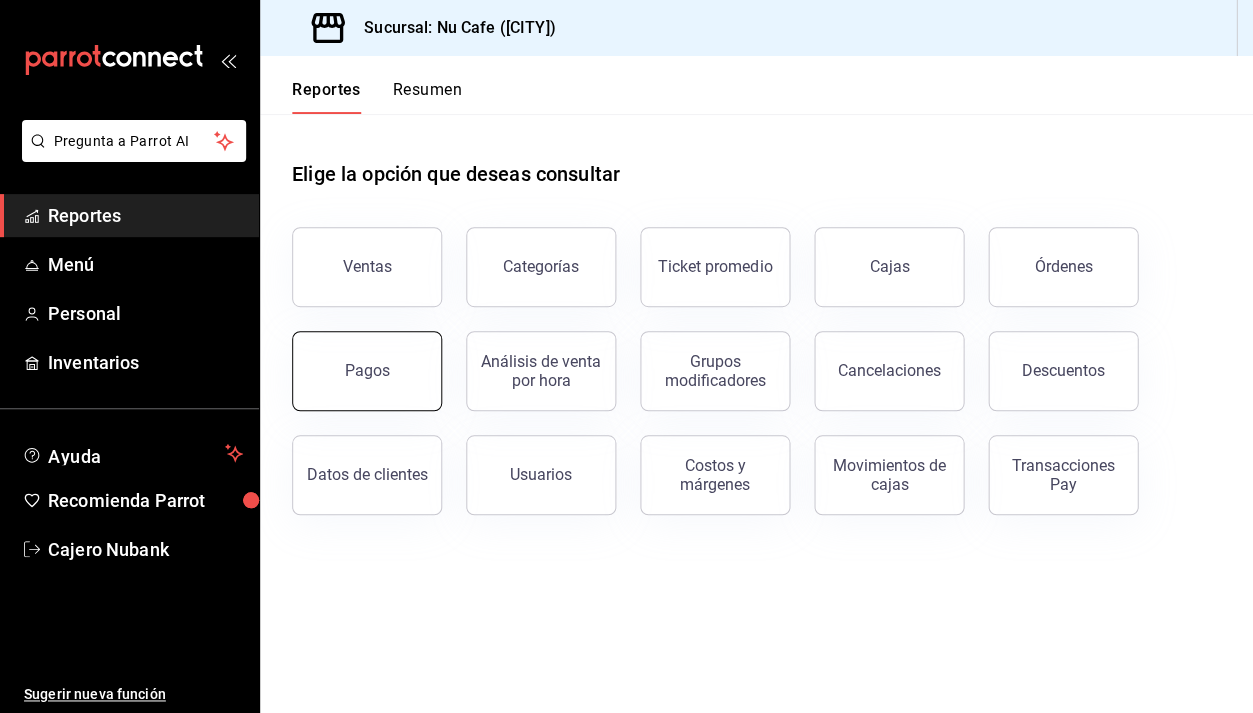 click on "Pagos" at bounding box center (367, 371) 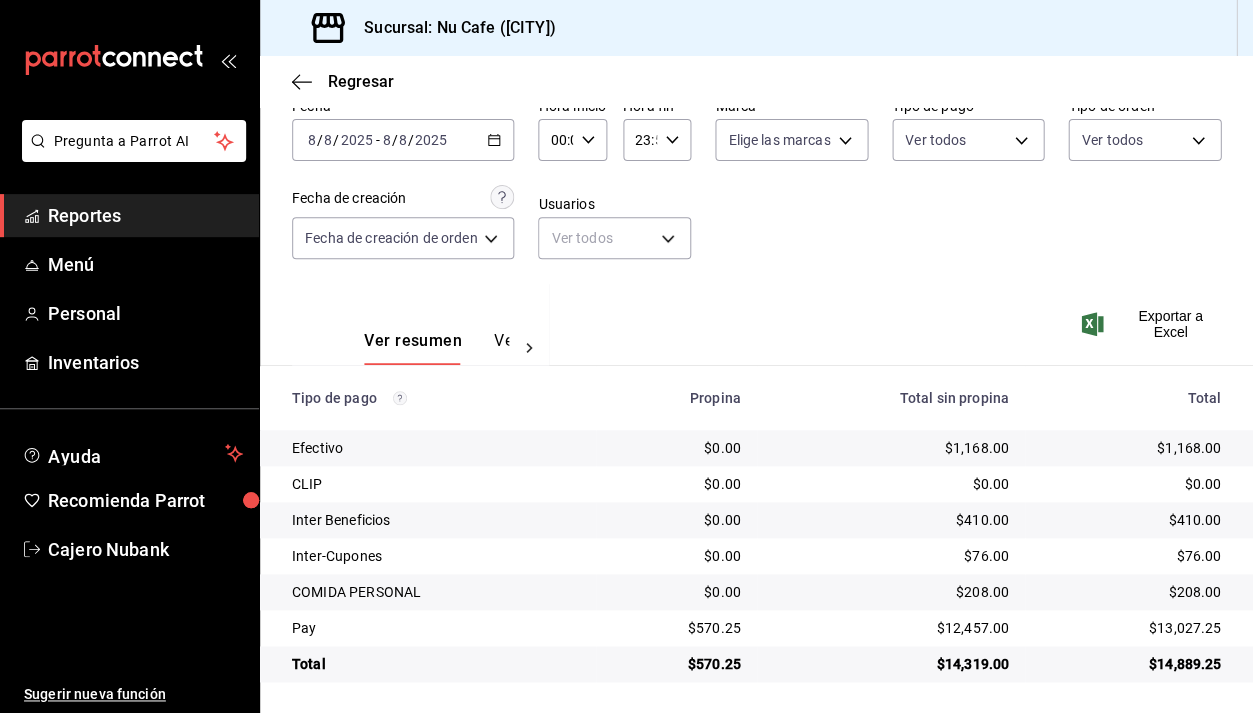 scroll, scrollTop: 95, scrollLeft: 0, axis: vertical 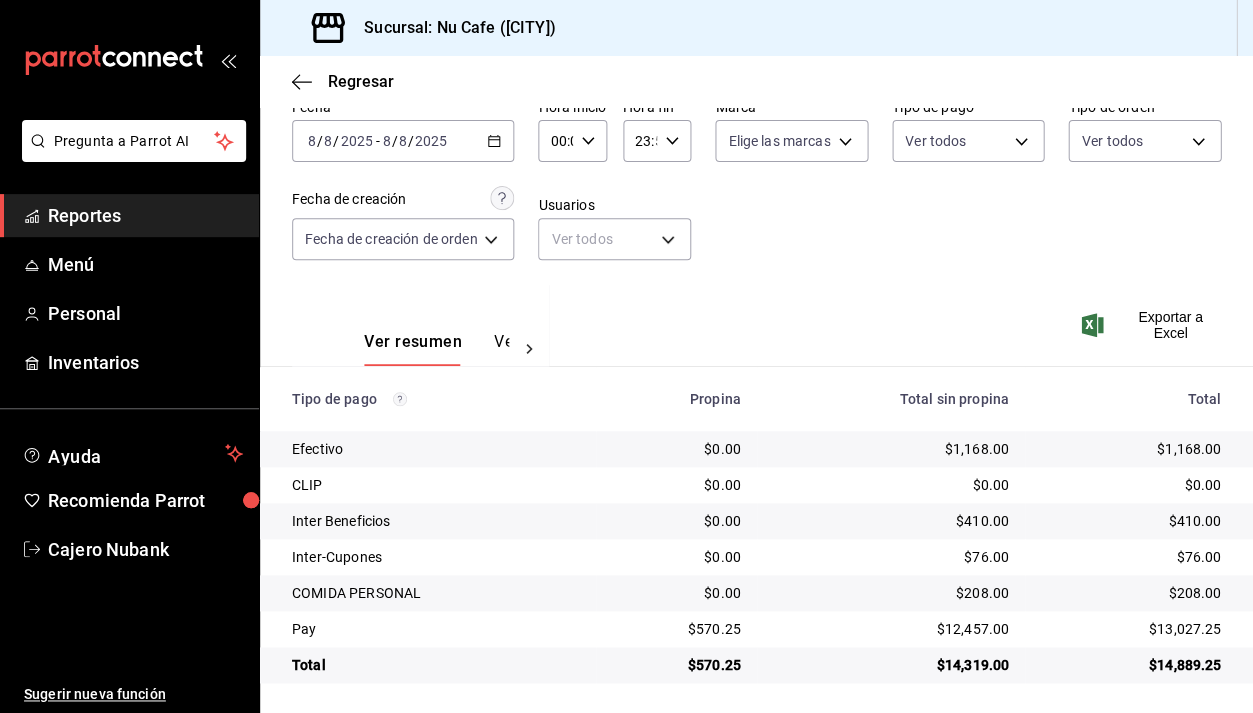 click on "Regresar" at bounding box center [756, 81] 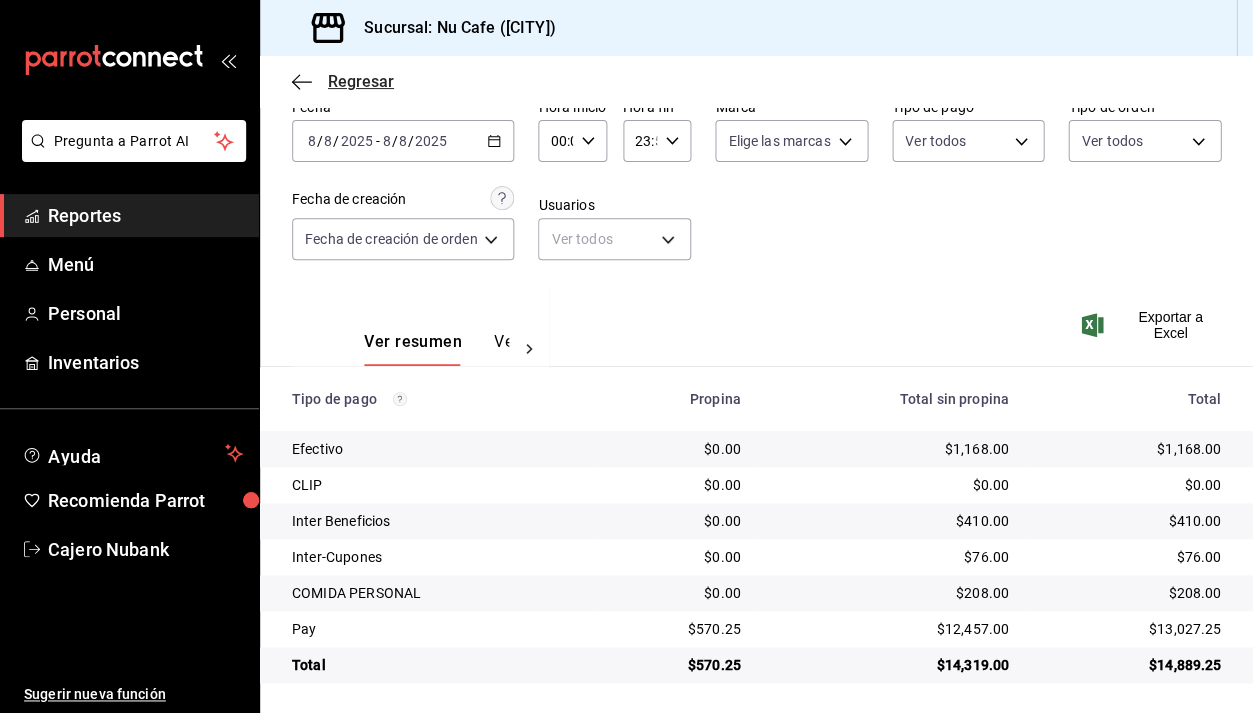 click 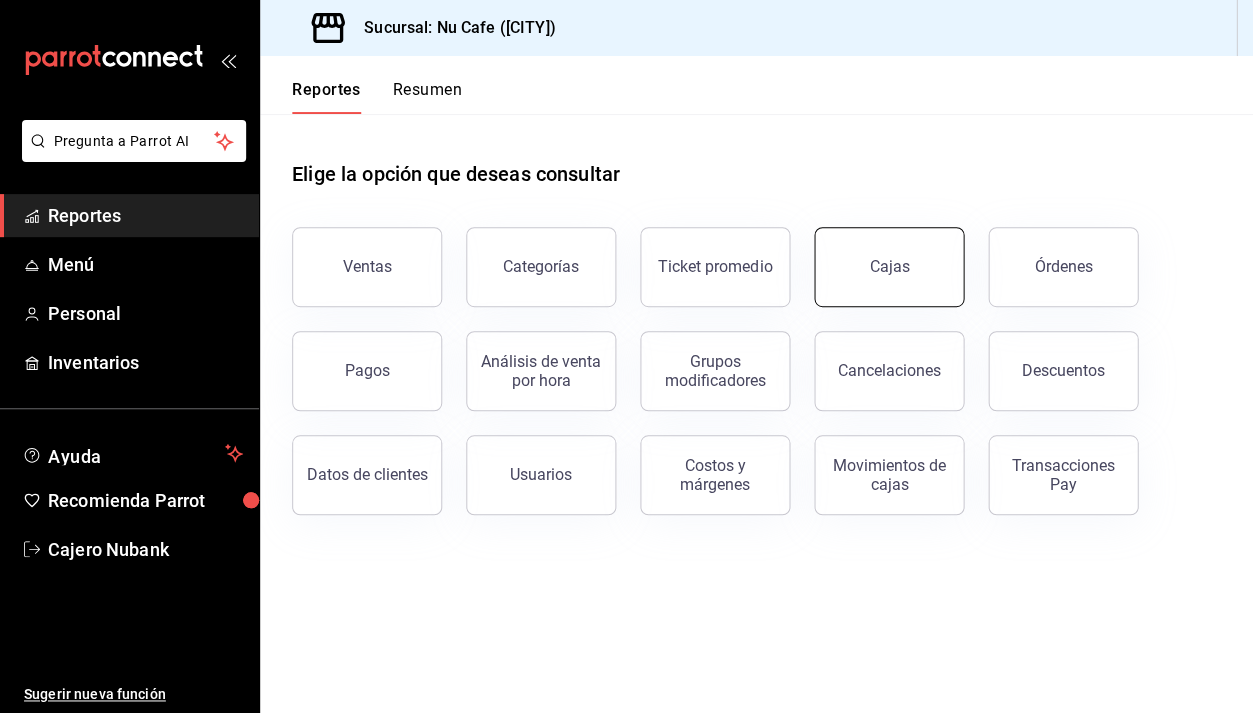 click on "Cajas" at bounding box center [889, 266] 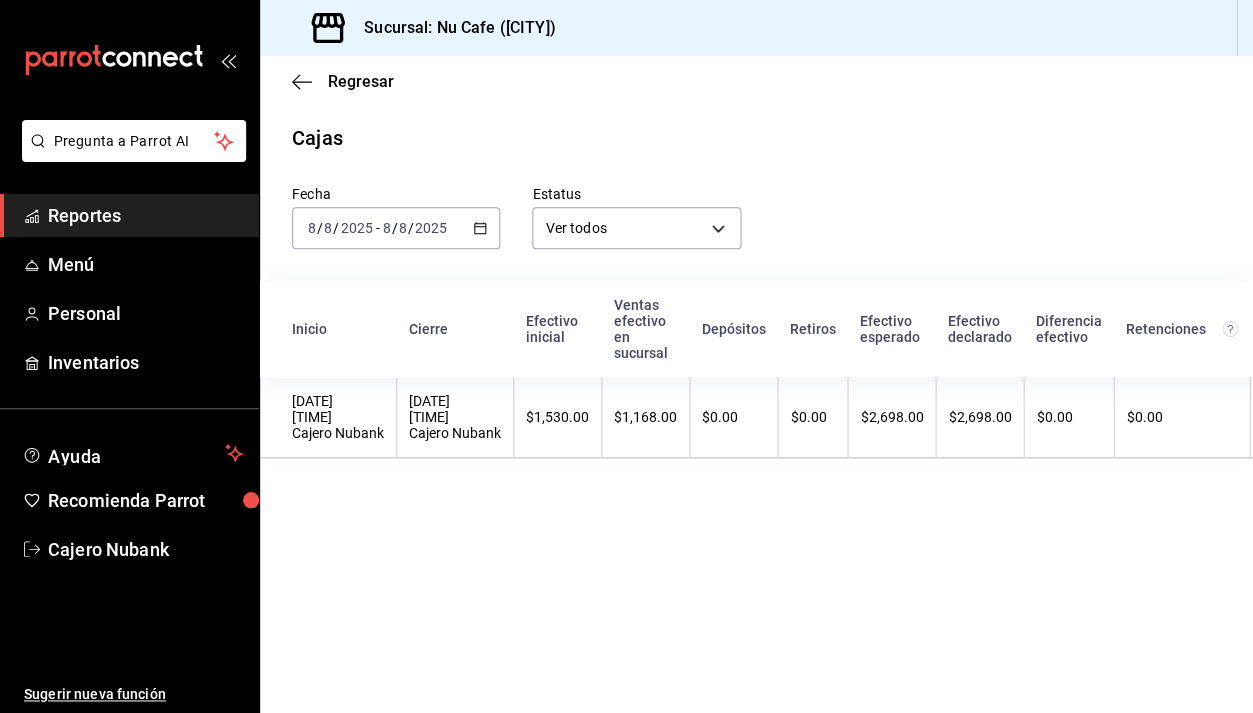 click on "2025-08-08 8 / 8 / 2025 - 2025-08-08 8 / 8 / 2025" at bounding box center [396, 228] 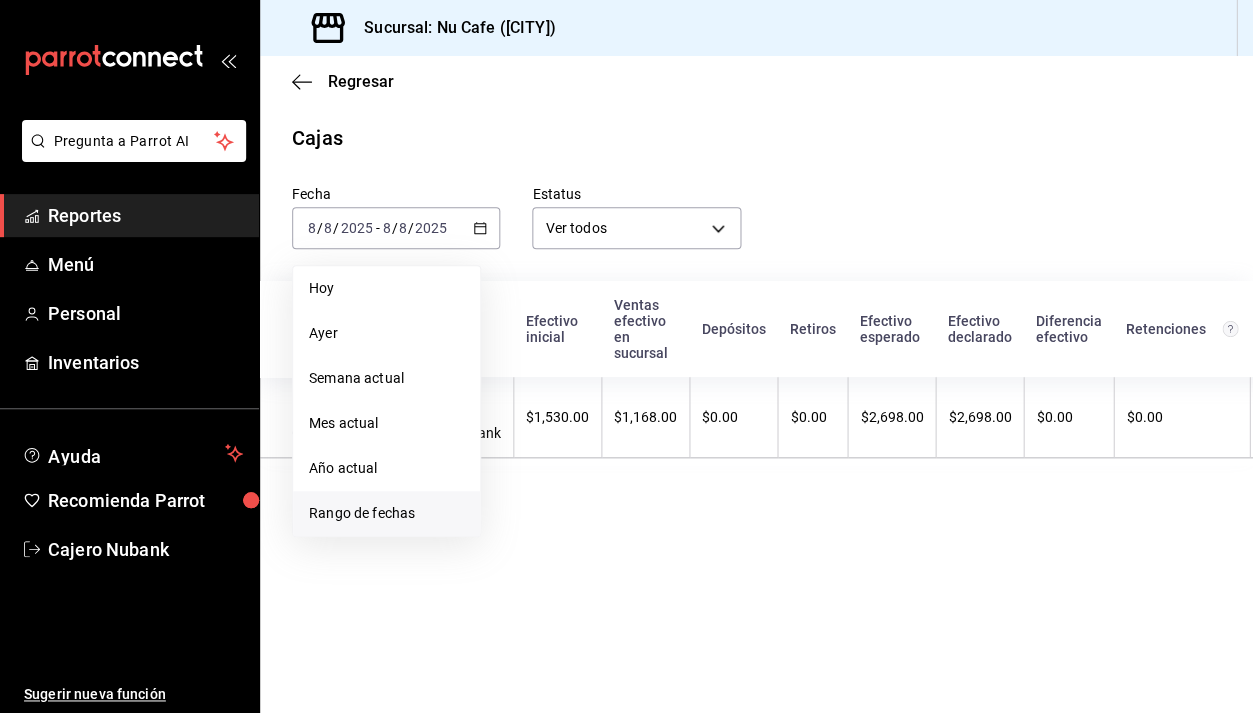 click on "Rango de fechas" at bounding box center (386, 513) 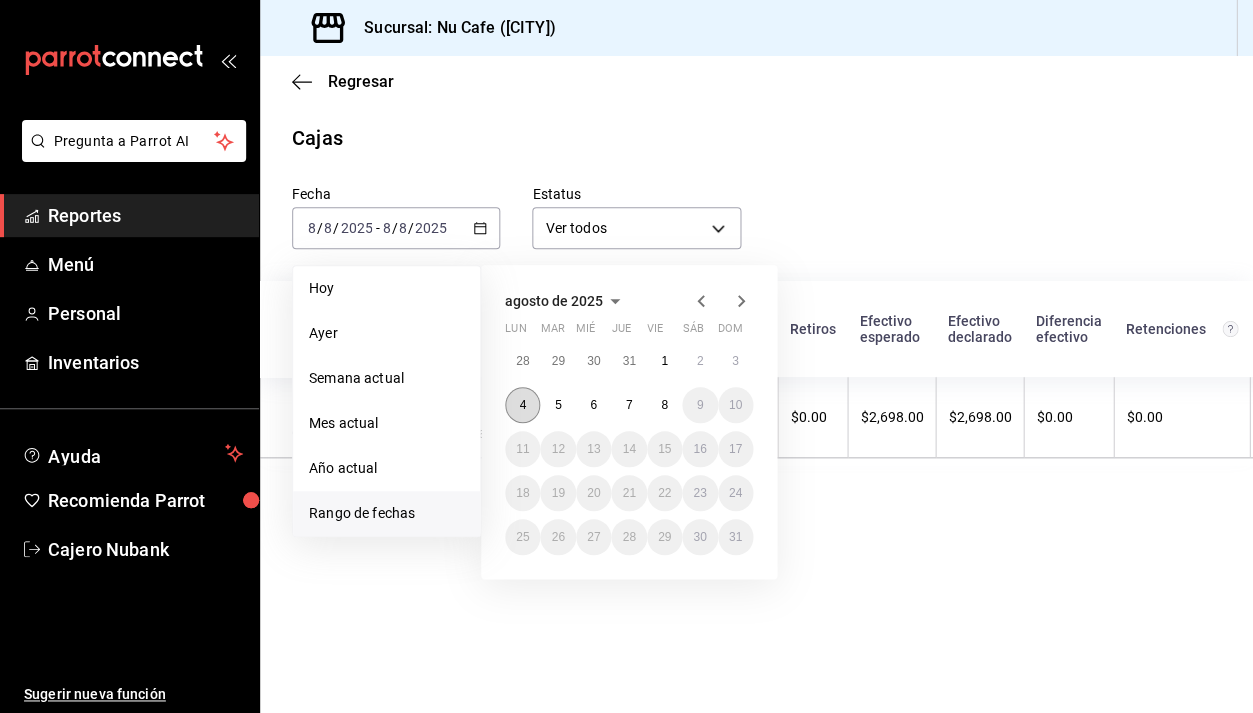 click on "4" at bounding box center [522, 405] 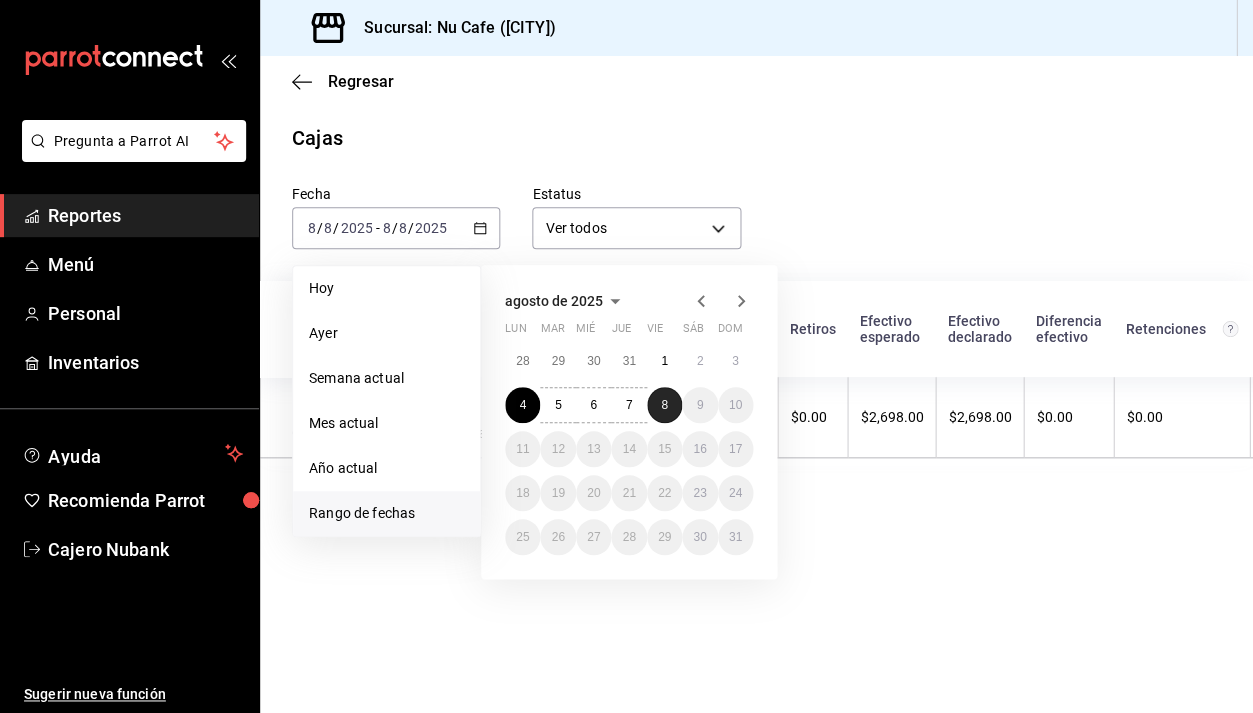 click on "8" at bounding box center (664, 405) 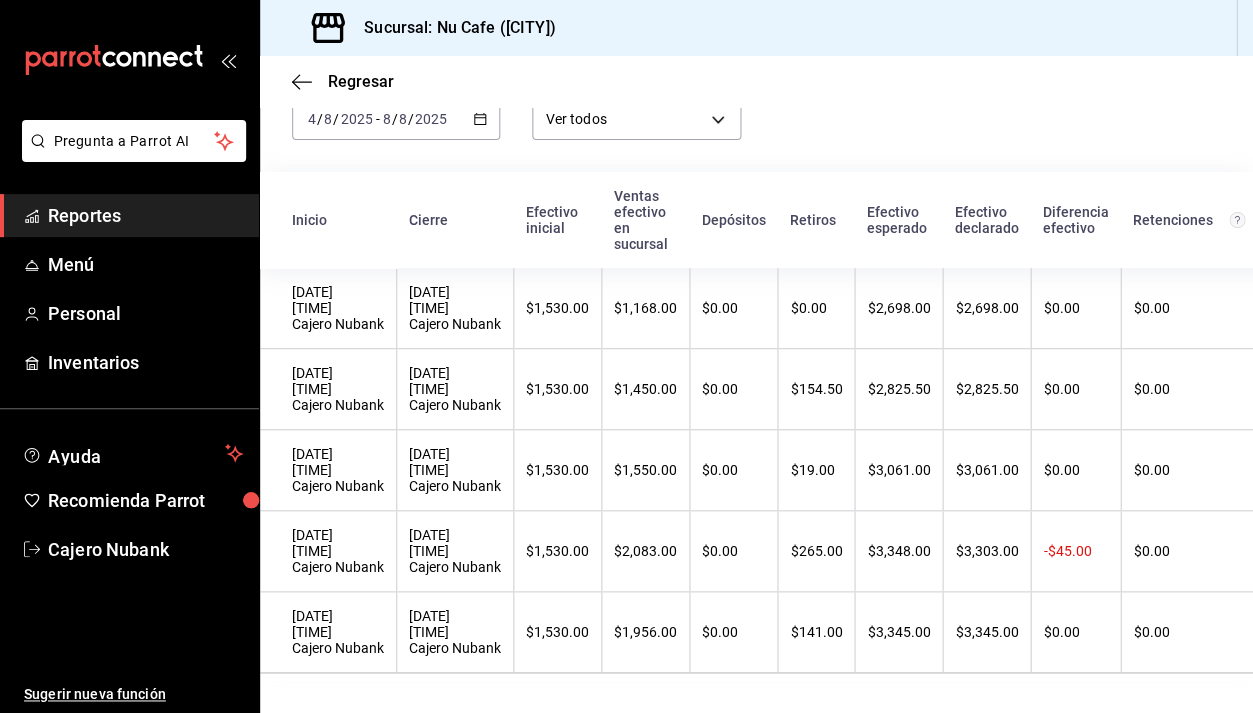 scroll, scrollTop: 117, scrollLeft: 0, axis: vertical 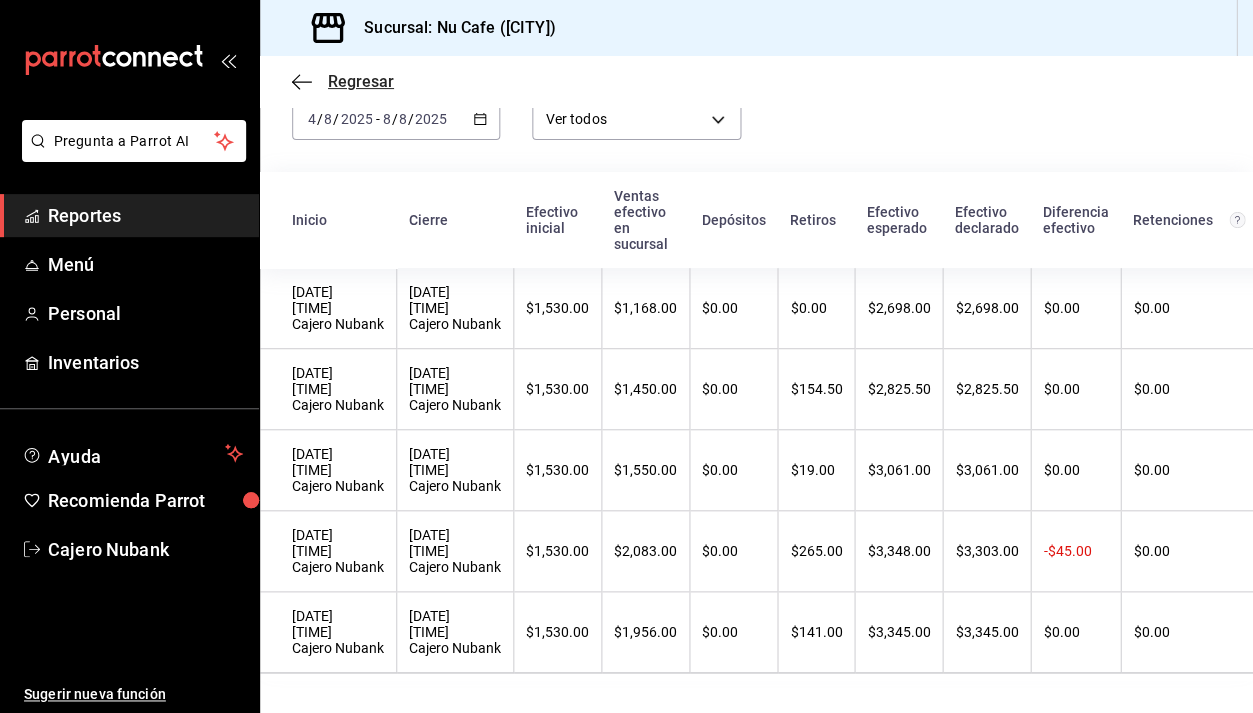 click 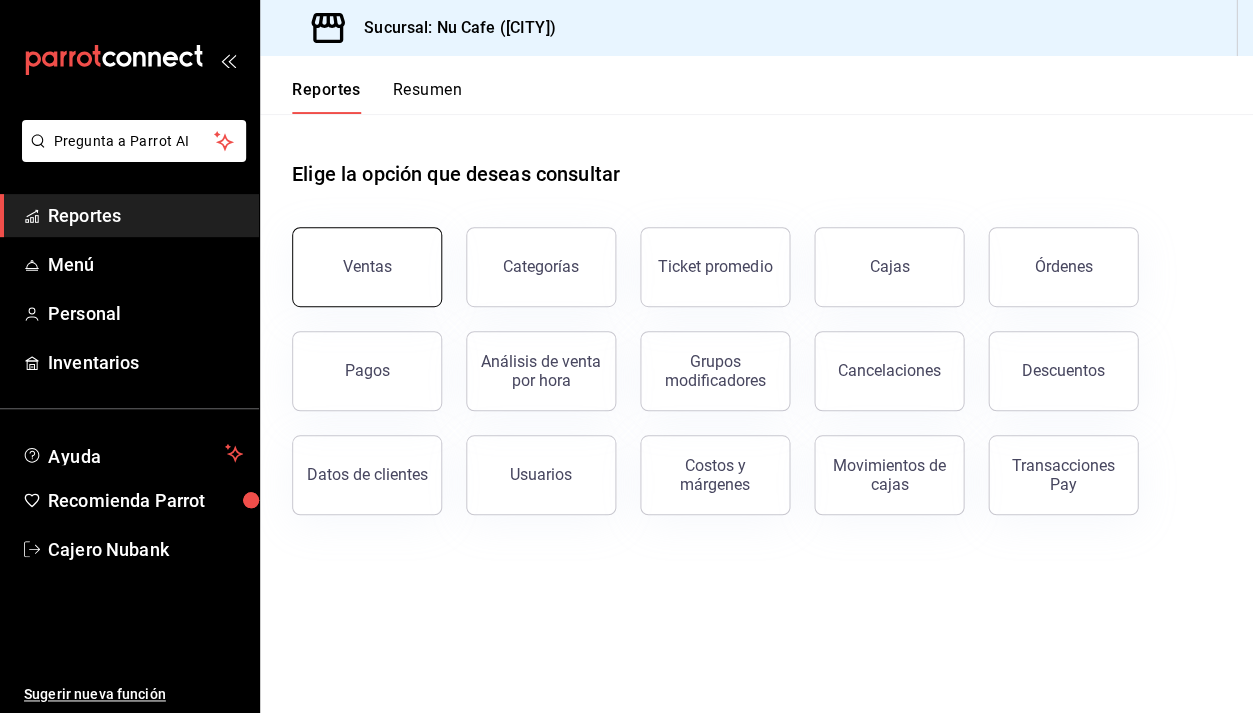 click on "Ventas" at bounding box center [367, 267] 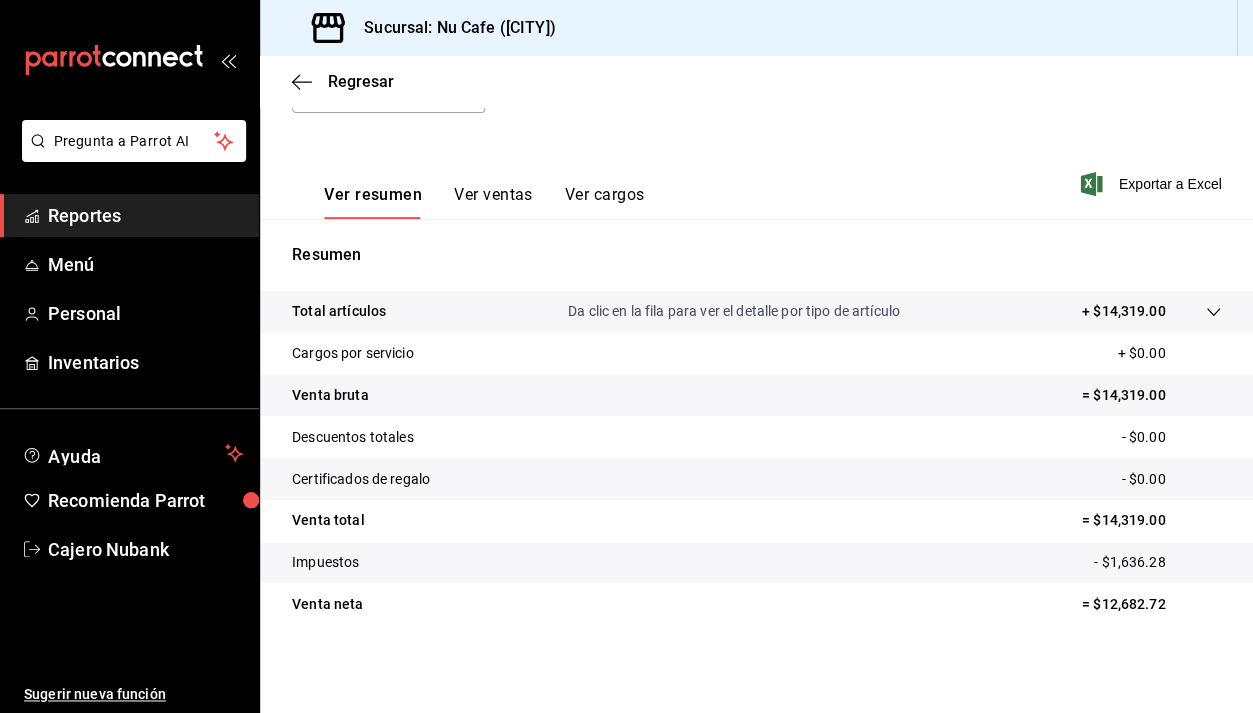scroll, scrollTop: 241, scrollLeft: 0, axis: vertical 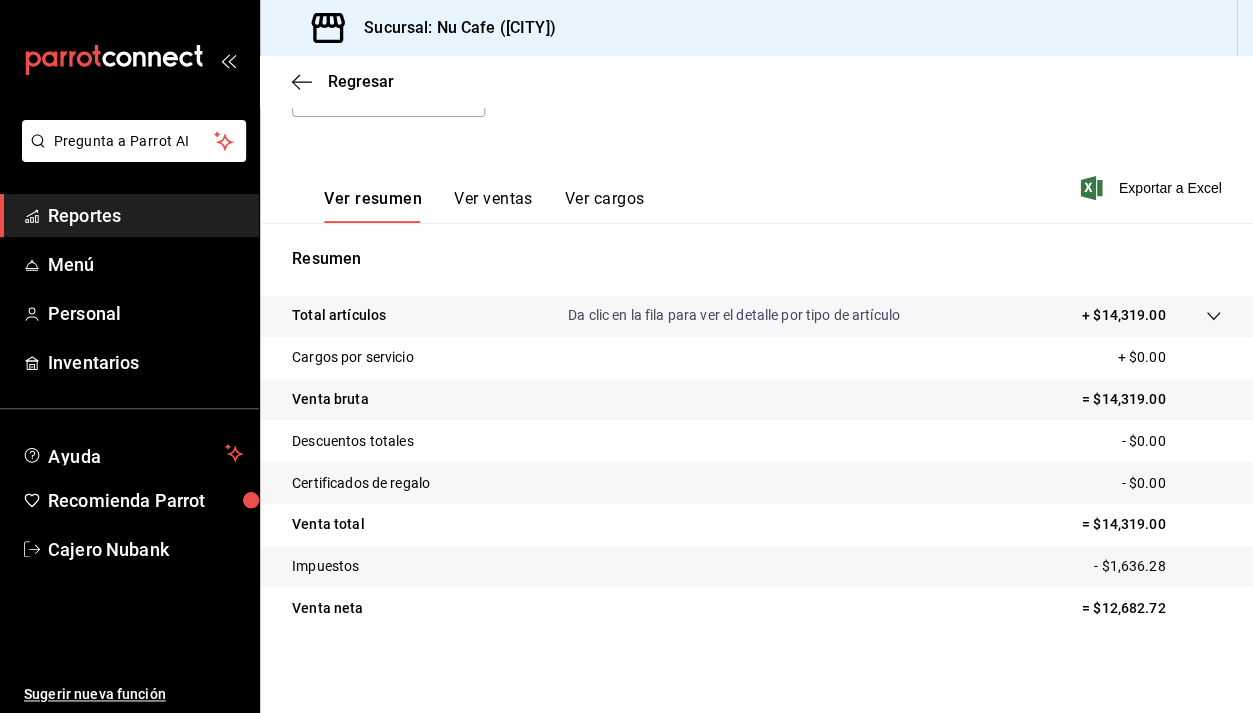click 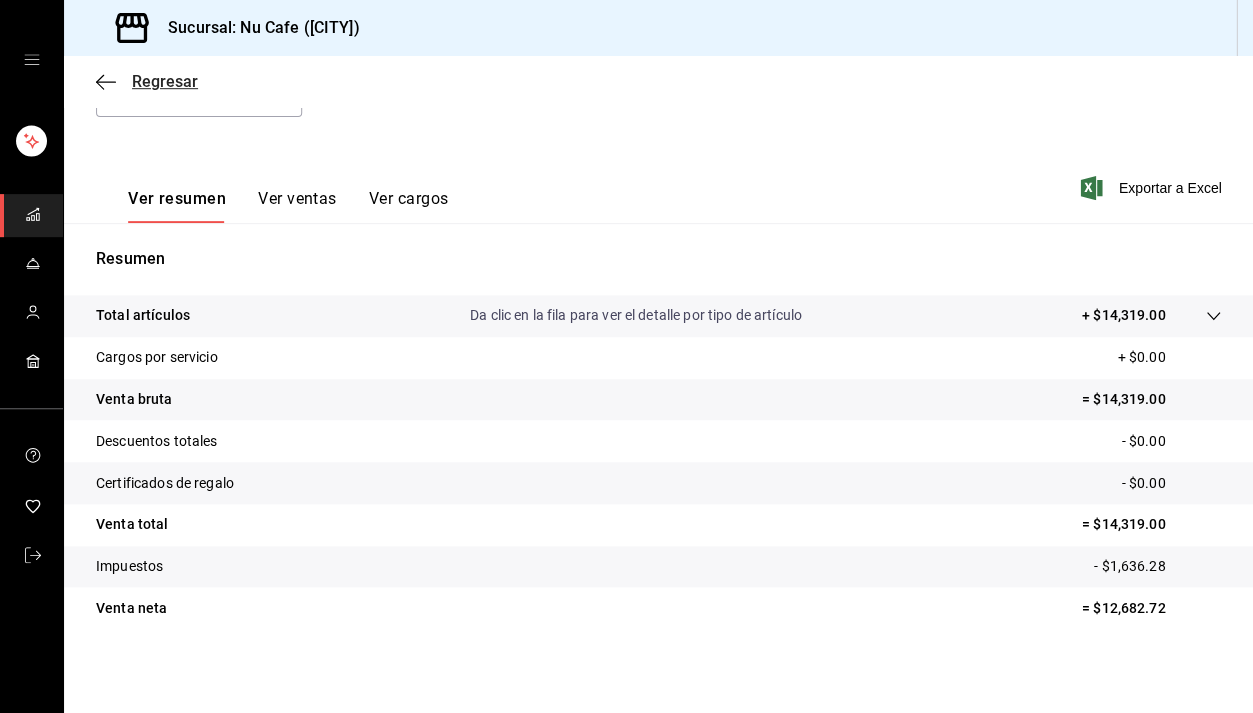 click 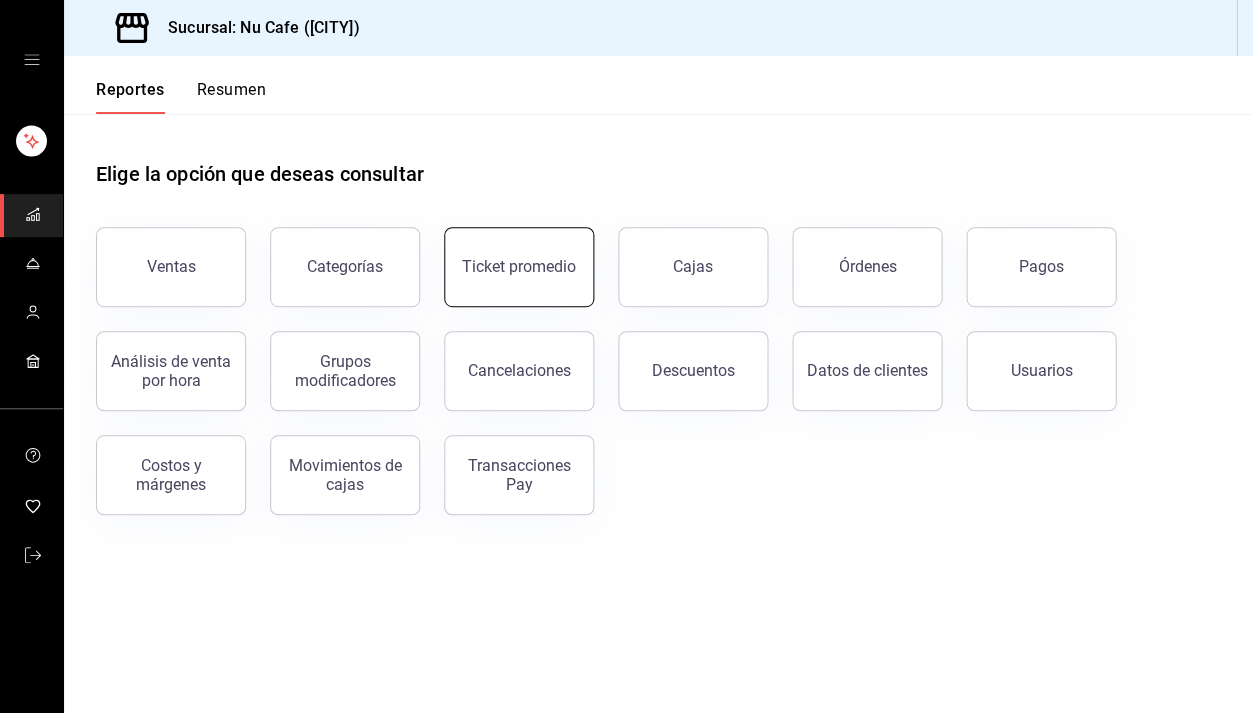 click on "Ticket promedio" at bounding box center (519, 267) 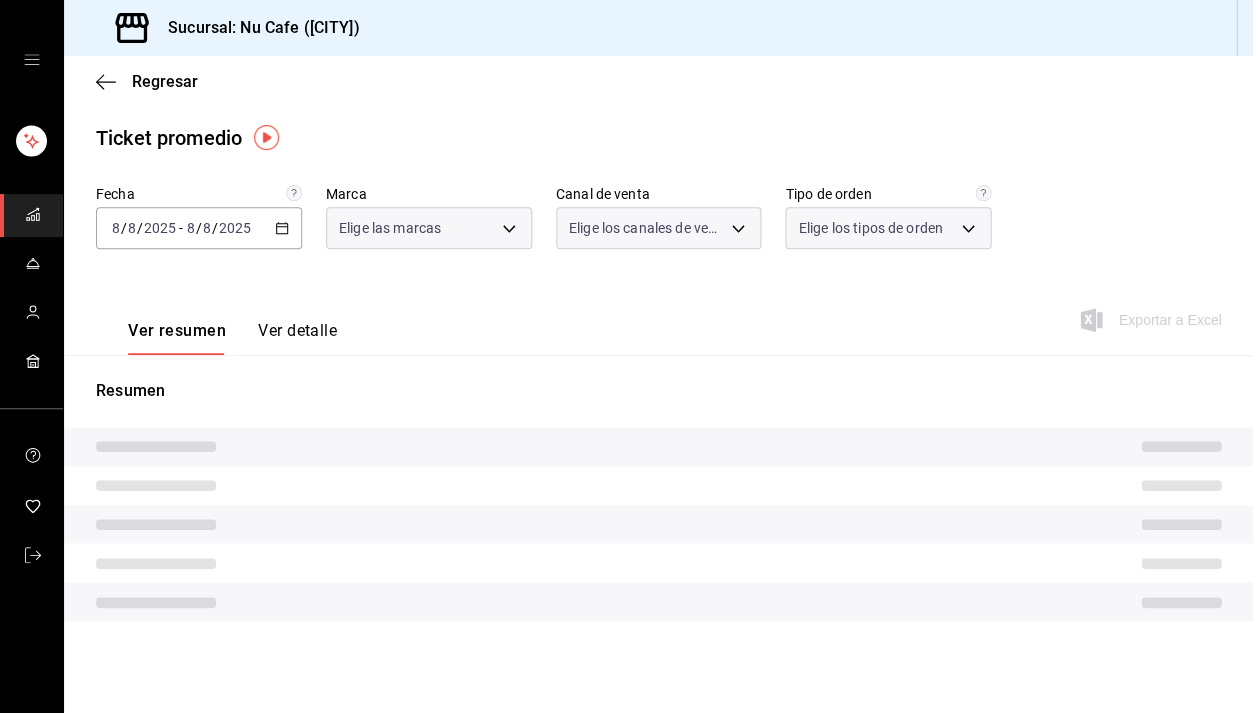 type on "0eed2892-7b63-413a-8f7e-1edbe76bc373" 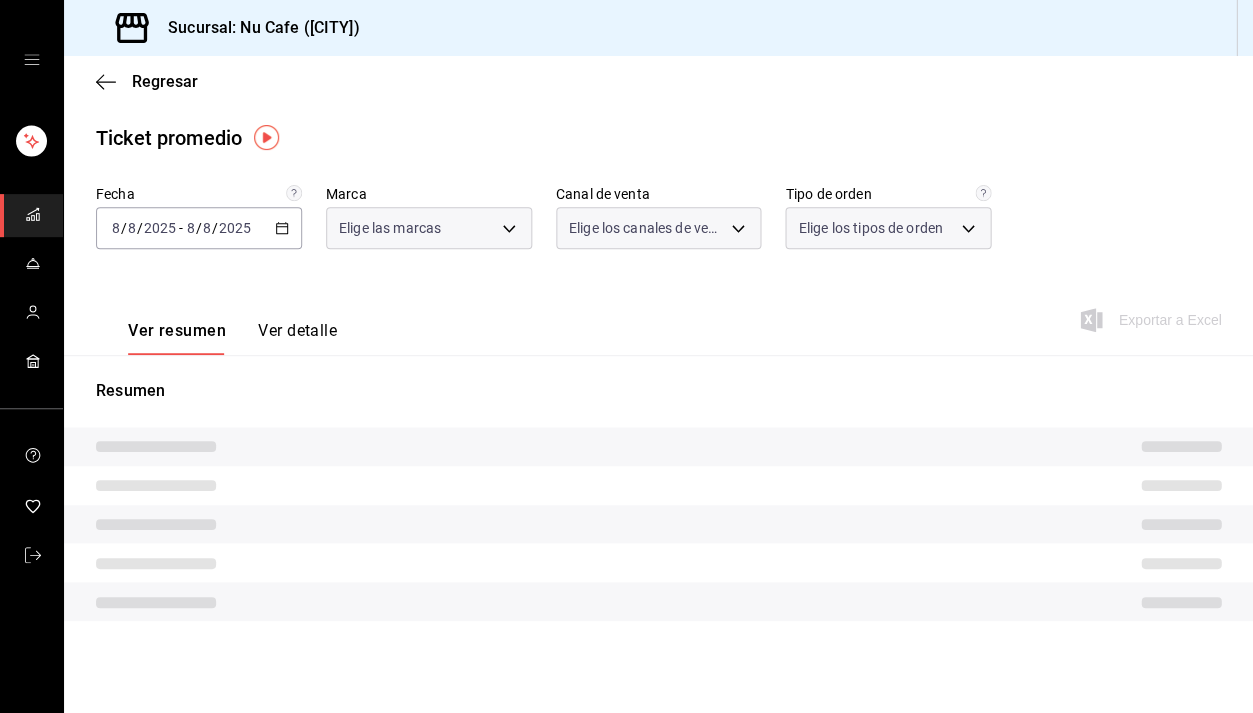 type on "PARROT,UBER_EATS,RAPPI,DIDI_FOOD,ONLINE" 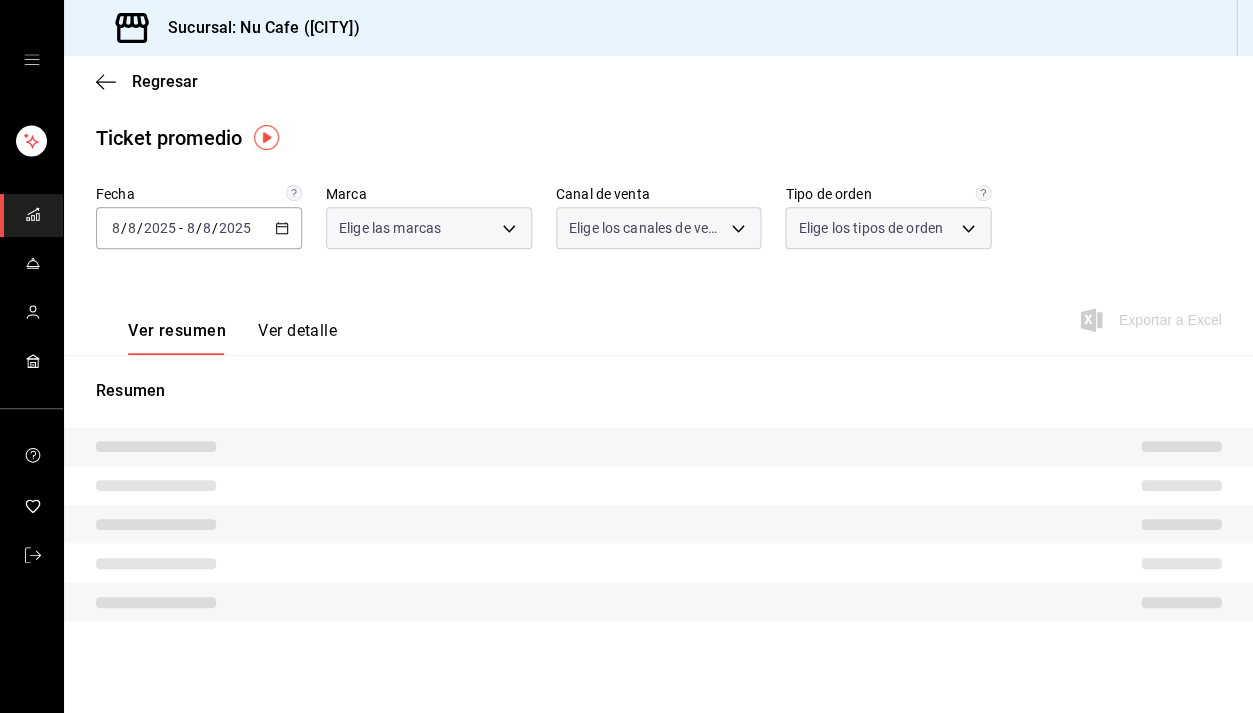 type on "d409e3e4-f848-45d4-bd72-c8192f304ae5,EXTERNAL" 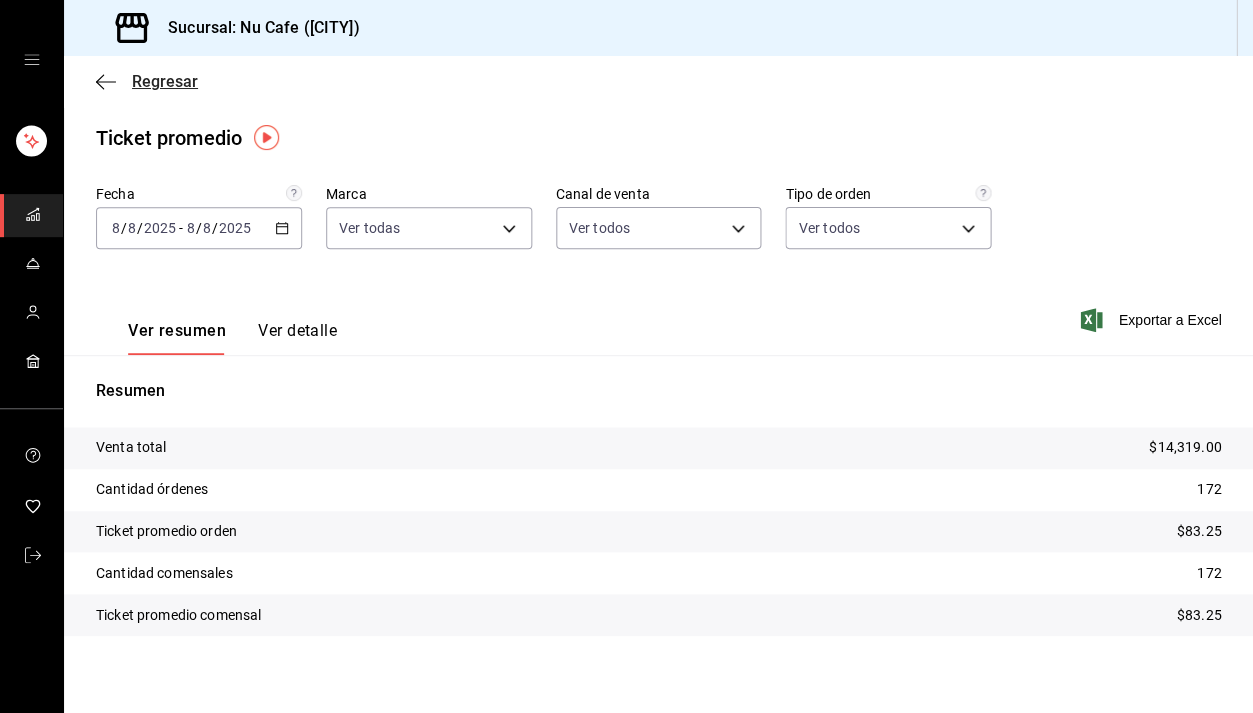 click 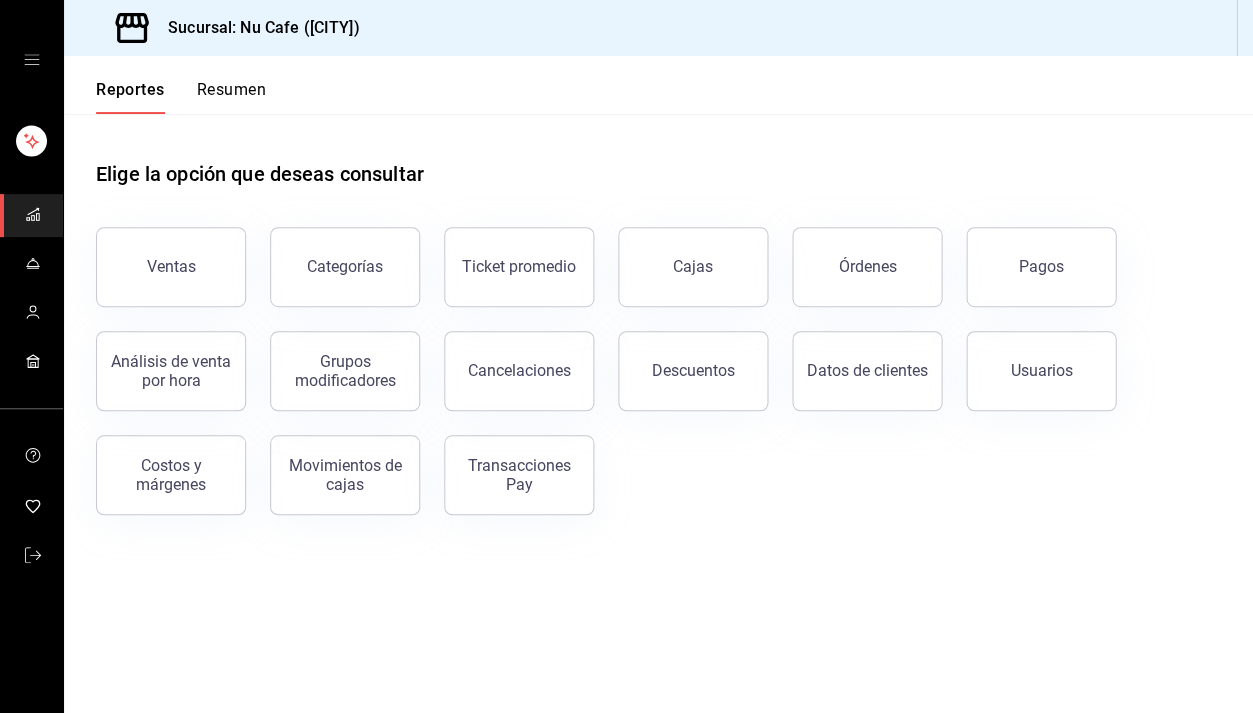 click on "Resumen" at bounding box center [231, 97] 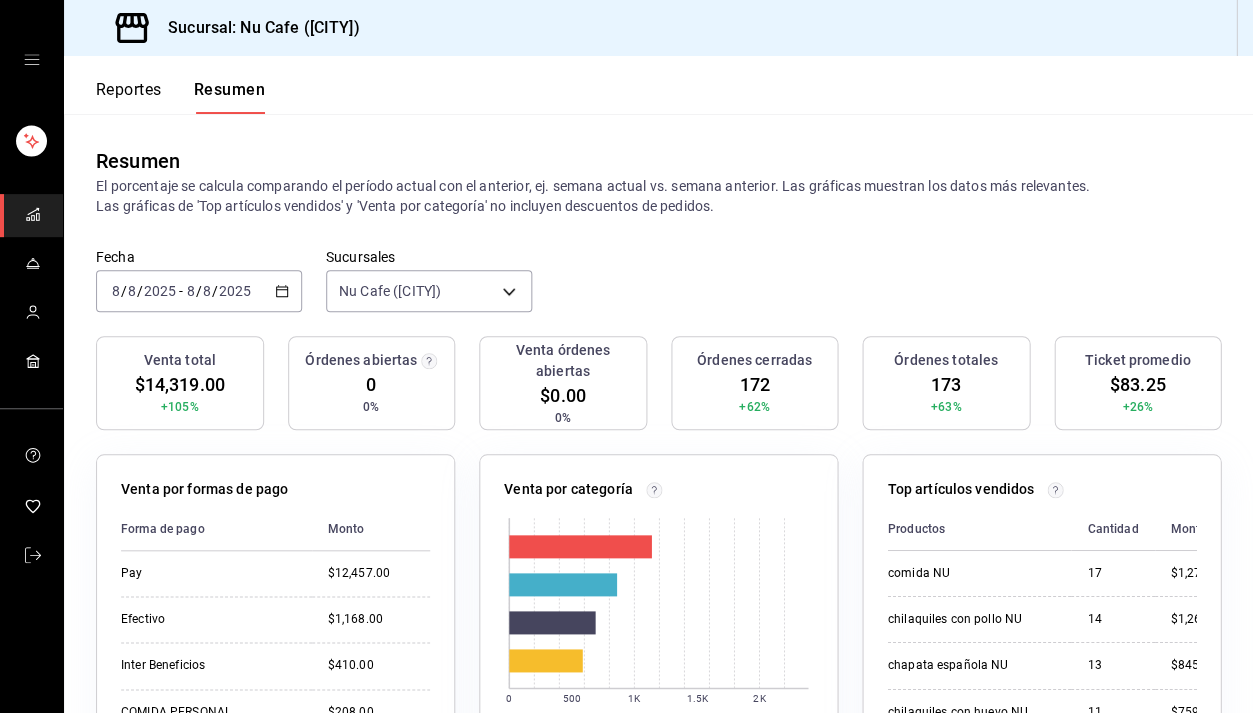 scroll, scrollTop: 208, scrollLeft: 0, axis: vertical 